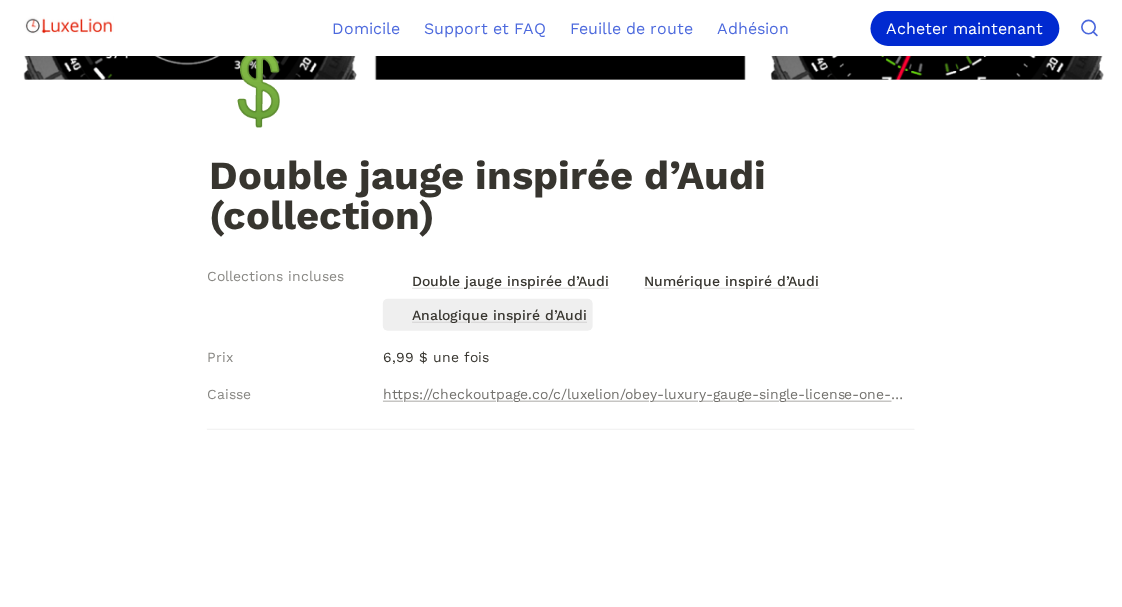 scroll, scrollTop: 200, scrollLeft: 0, axis: vertical 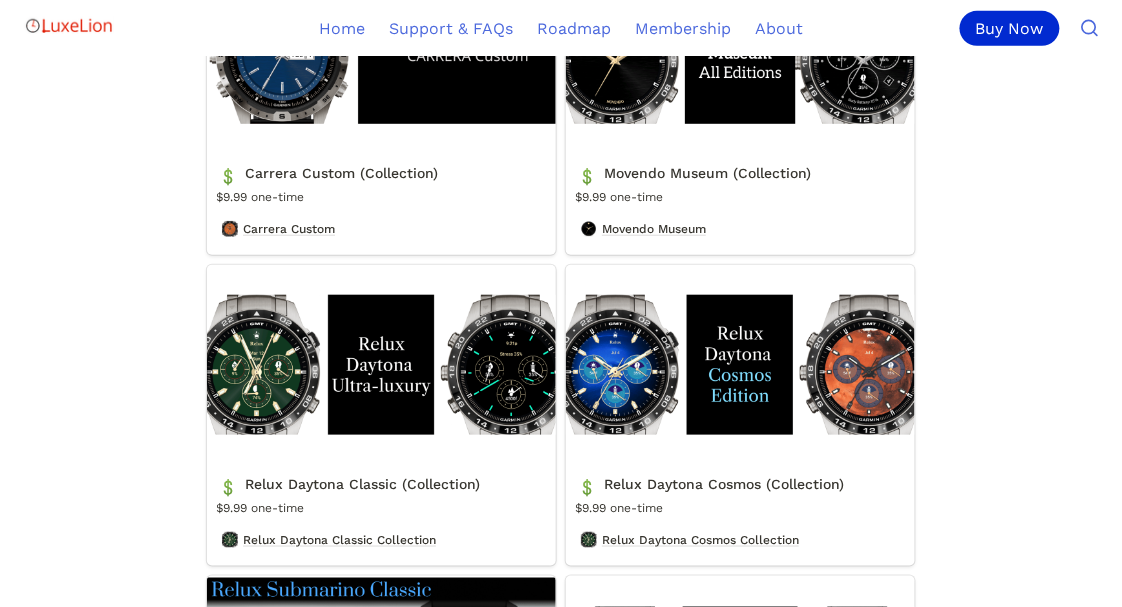 click on "Relux Daytona Classic (Collection)" at bounding box center [381, 415] 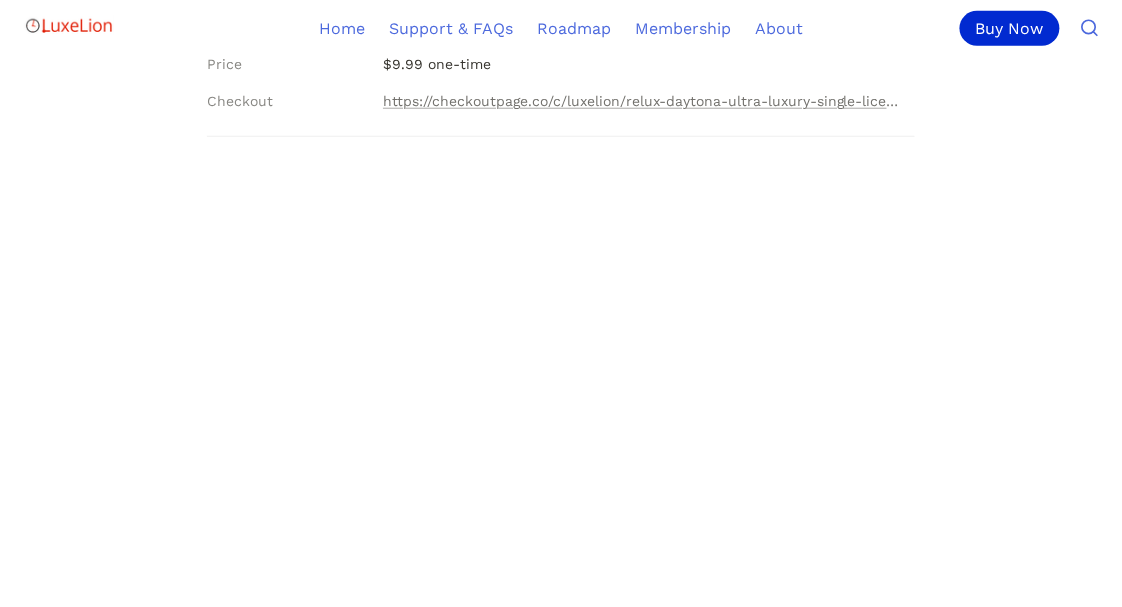 scroll, scrollTop: 400, scrollLeft: 0, axis: vertical 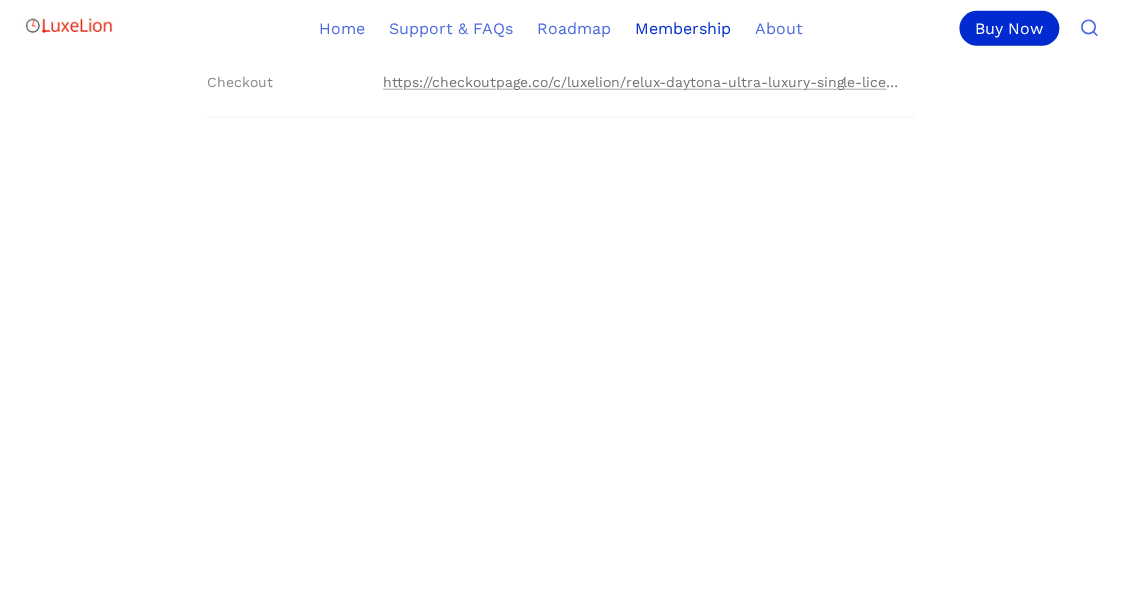 click on "Membership" at bounding box center (683, 28) 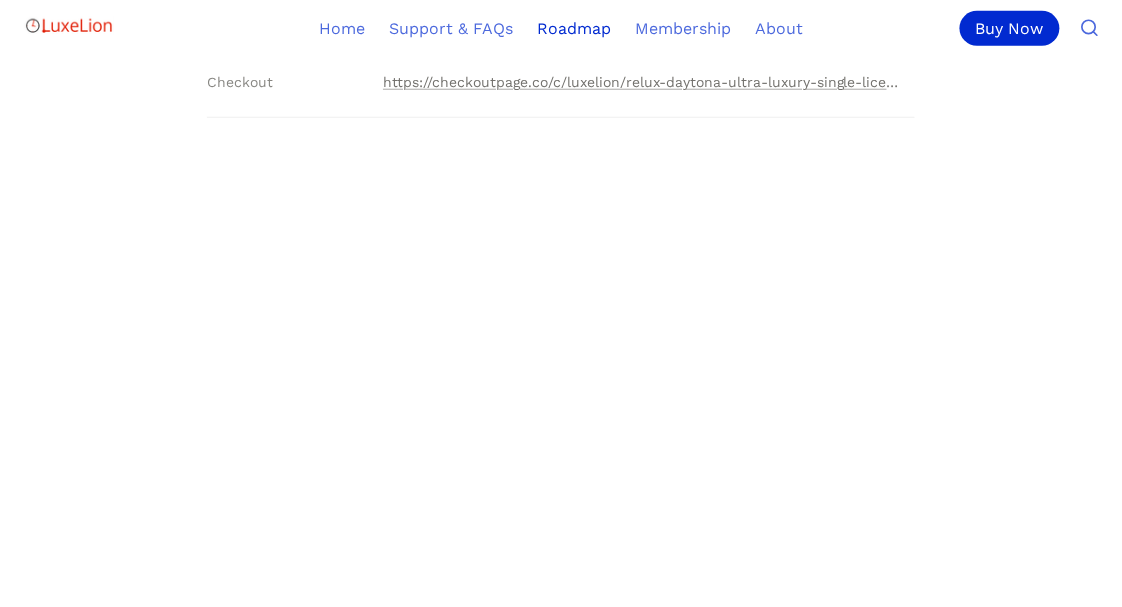 click on "Roadmap" at bounding box center (574, 28) 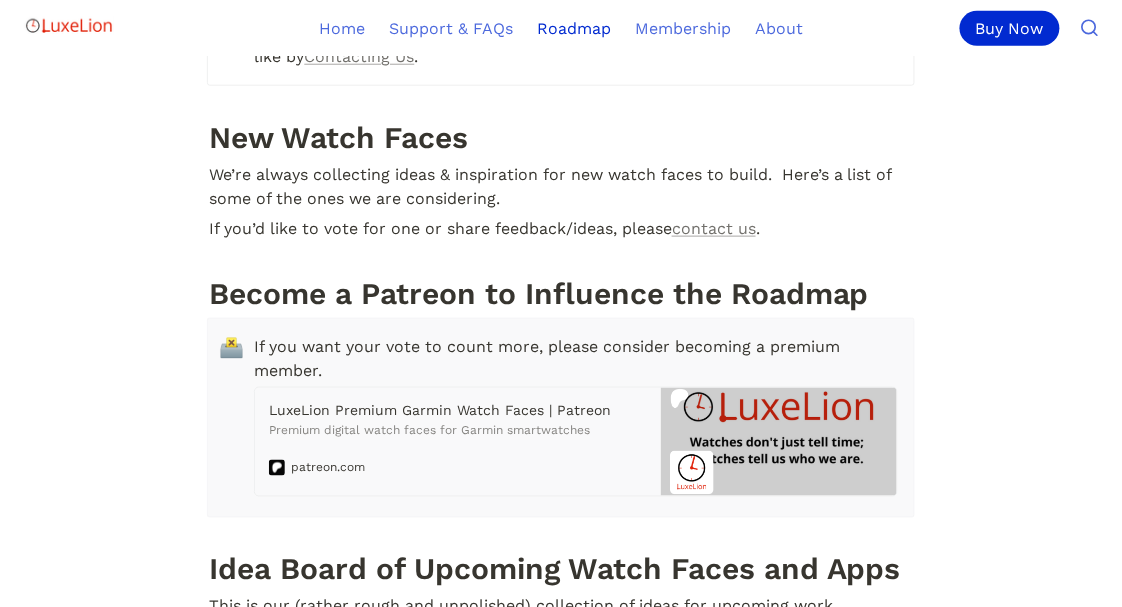 scroll, scrollTop: 0, scrollLeft: 0, axis: both 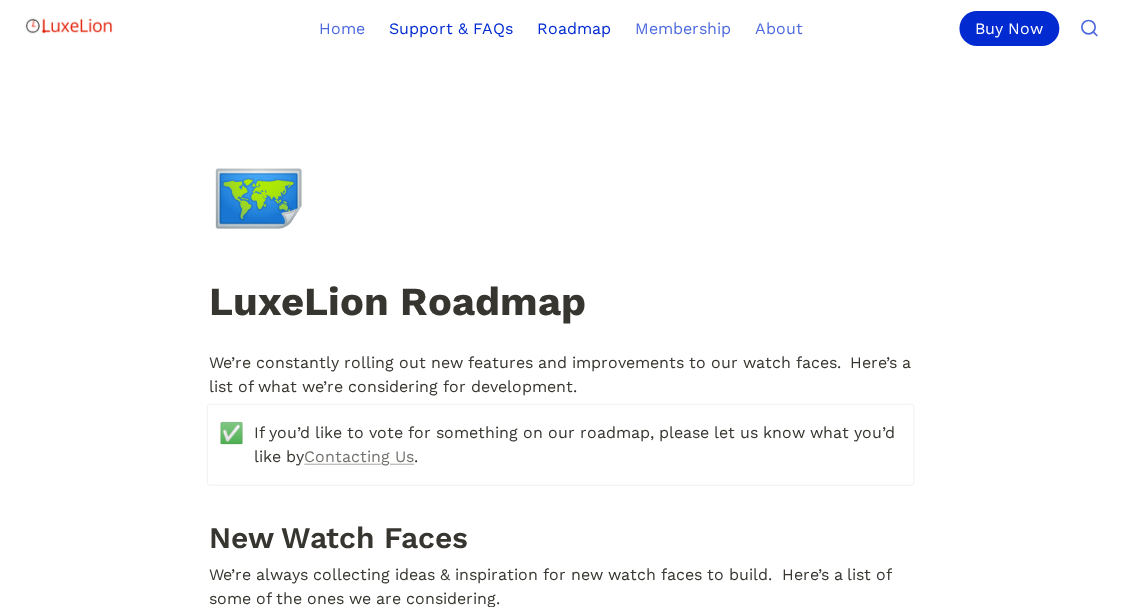 click on "Support & FAQs" at bounding box center (451, 28) 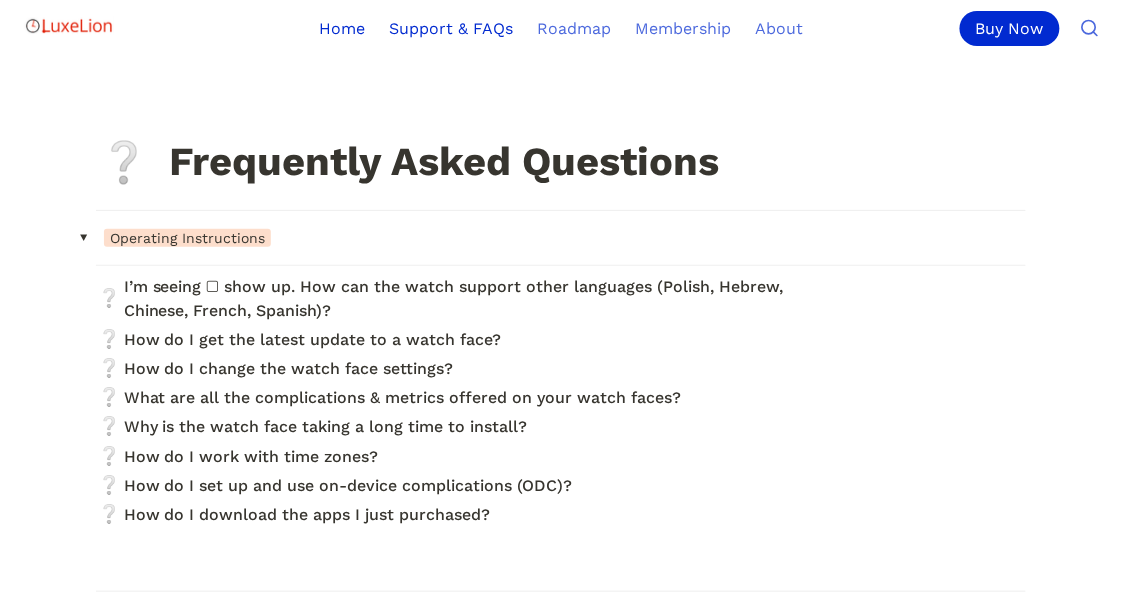 click on "Home" at bounding box center [342, 28] 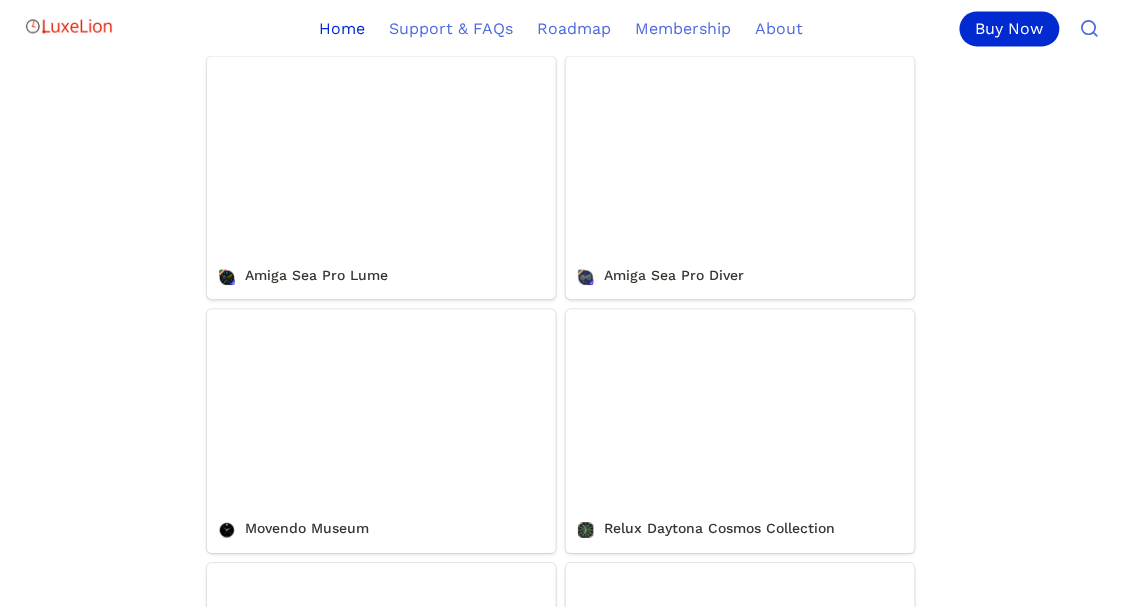 scroll, scrollTop: 933, scrollLeft: 0, axis: vertical 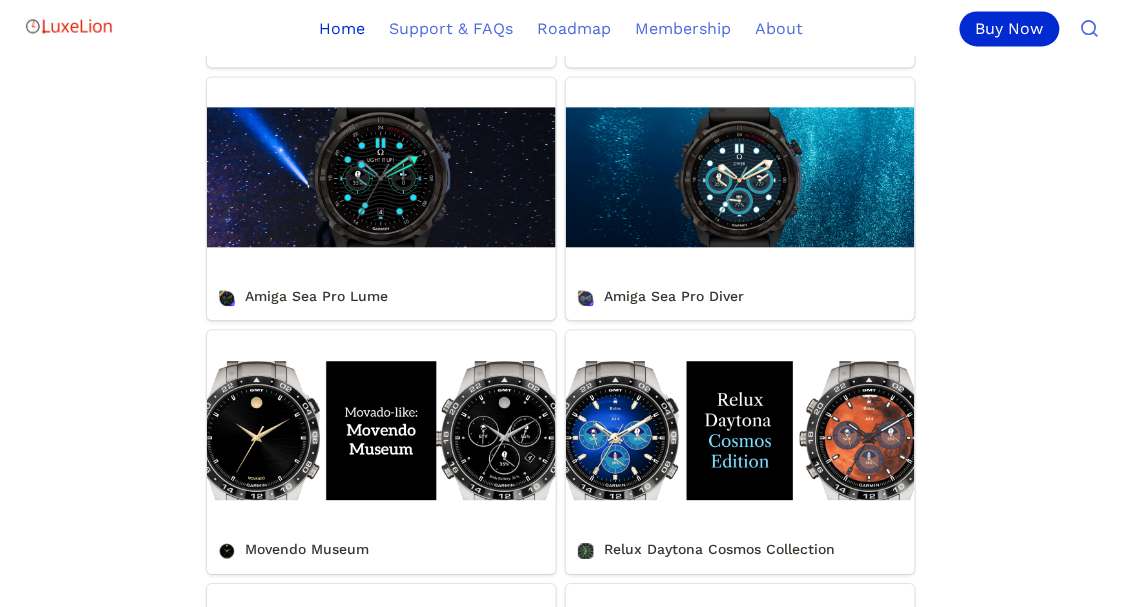 drag, startPoint x: 517, startPoint y: 246, endPoint x: 510, endPoint y: 220, distance: 26.925823 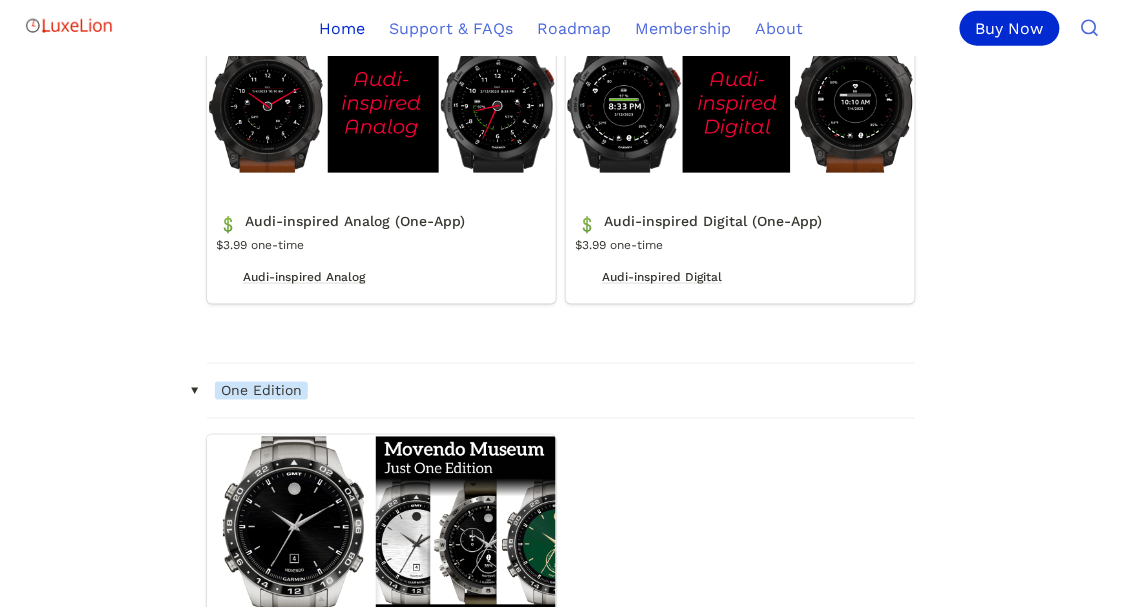 scroll, scrollTop: 7400, scrollLeft: 0, axis: vertical 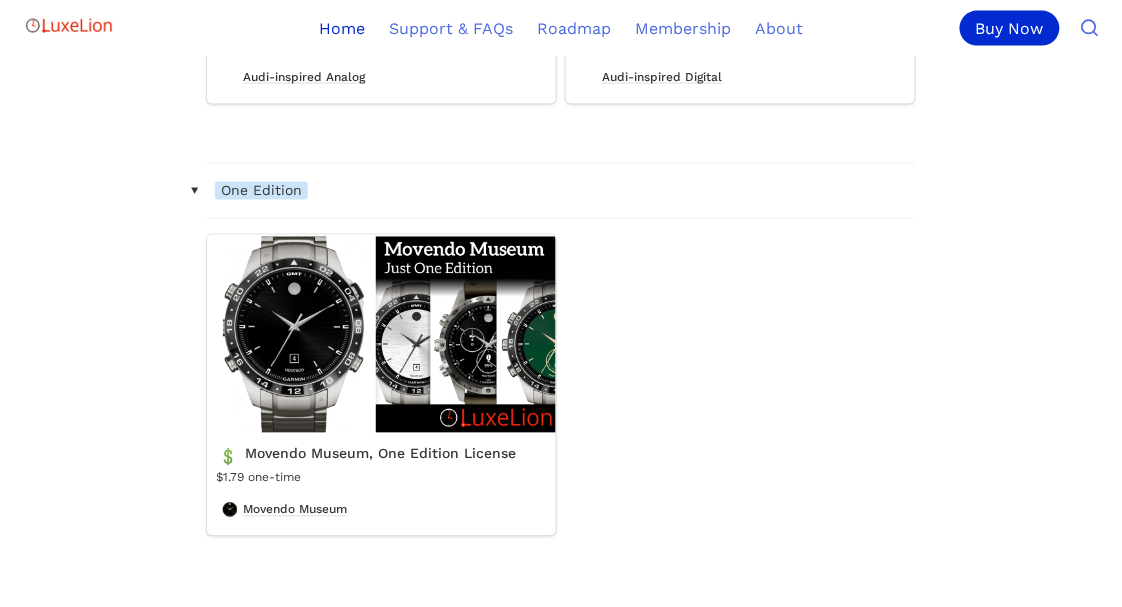 click on "‣ Value Bundle Luxury Chrono (Value Bundle) 💲 Luxury Chrono (Value Bundle) $24.99 one-time ($69.93 value, 64% savings) Relux Submarino Classic Amiga Sea Pro Chroma Amiga Sea Pro Lume Amiga Sea Pro Diver Amiga Sea Pro Spy Movendo Museum Carrera Custom Timeless Classic (Value Bundle) 💲 Timeless Classic (Value Bundle) $18.99 one-time
($49.95 value, 62% savings) Movendo Museum Carrera Custom Amiga Sea Pro Spy Amiga Sea Pro Diver Amiga Sea Pro Lume Elegant Luxury (Value Bundle) 💲 Elegant Luxury (Value Bundle) $14.99 one-time
(50% savings) Carrera Custom Amiga Sea Pro Spy Amiga Sea Pro Diver Amiga Sea Pro Lume Luxury Replica (Value Bundle) 💲 Luxury Replica (Value Bundle) $12.99 one-time
(52% savings) GAT Carrera Relux Daytona Classic Collection Relux Daytona Cosmos Collection Motorsports (Value Bundle) 💲 Motorsports (Value Bundle) $12.99 one-time
(38% savings) GAT Carrera Coquette Sport Audi-inspired Dual Gauge Audi-inspired Digital Audi-inspired Analog ‣ DeLUXE All Access DeLUXE All Access 💲" at bounding box center (561, -1940) 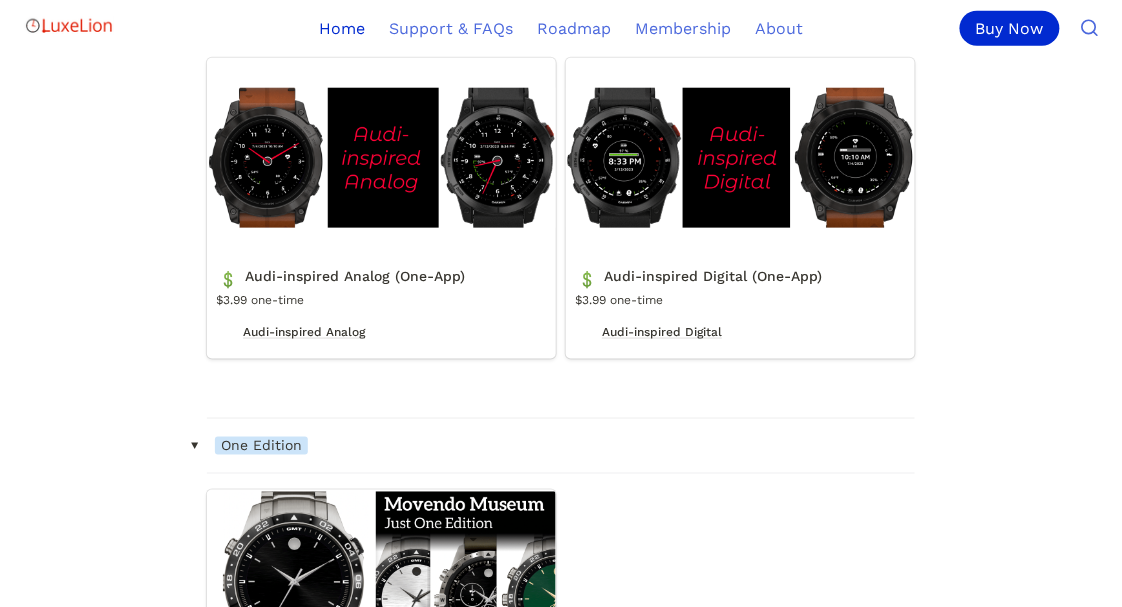 scroll, scrollTop: 7133, scrollLeft: 0, axis: vertical 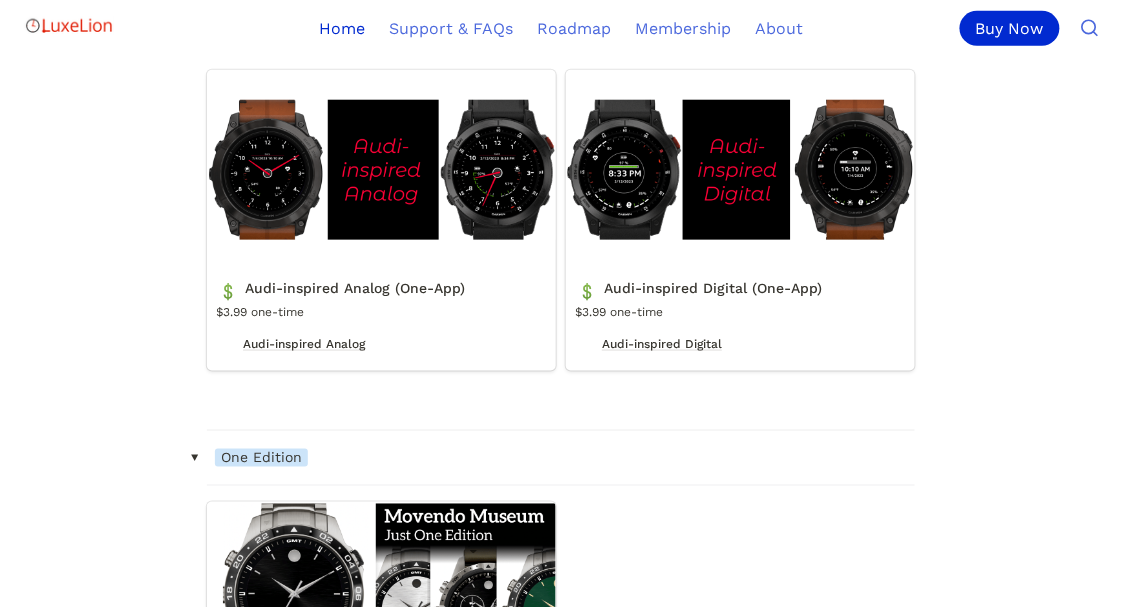drag, startPoint x: 508, startPoint y: 368, endPoint x: 430, endPoint y: 498, distance: 151.60475 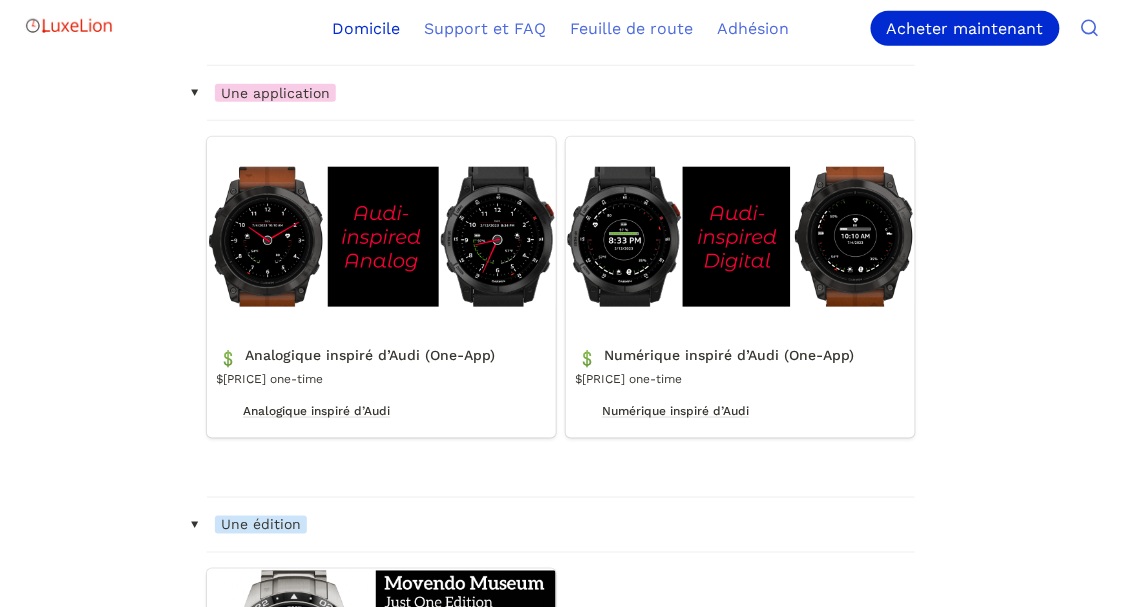 scroll, scrollTop: 7104, scrollLeft: 0, axis: vertical 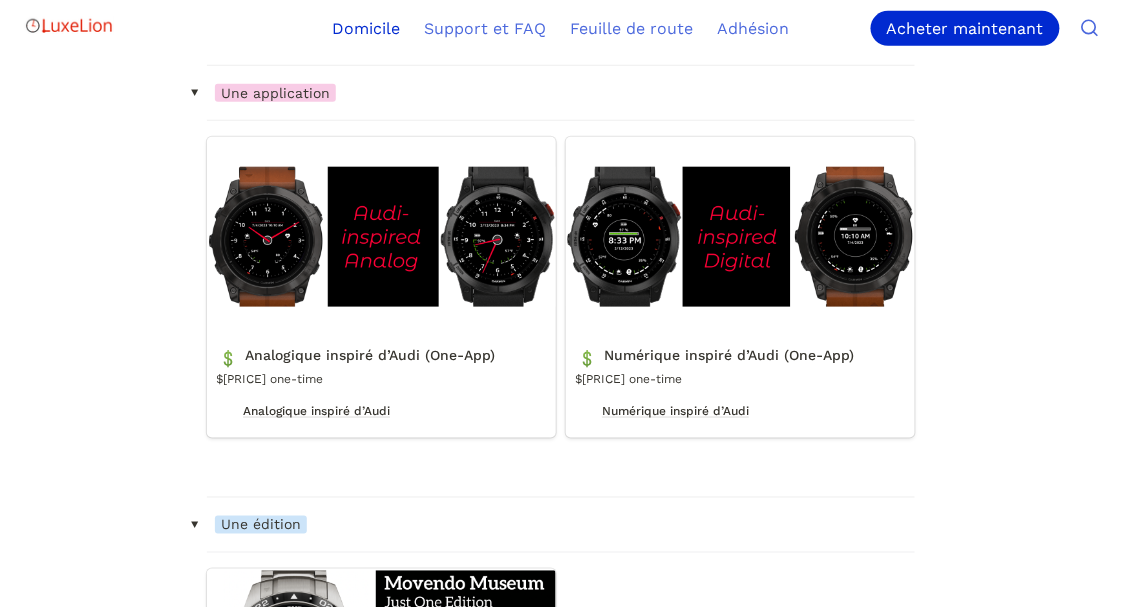 drag, startPoint x: 540, startPoint y: 329, endPoint x: 530, endPoint y: 308, distance: 23.259407 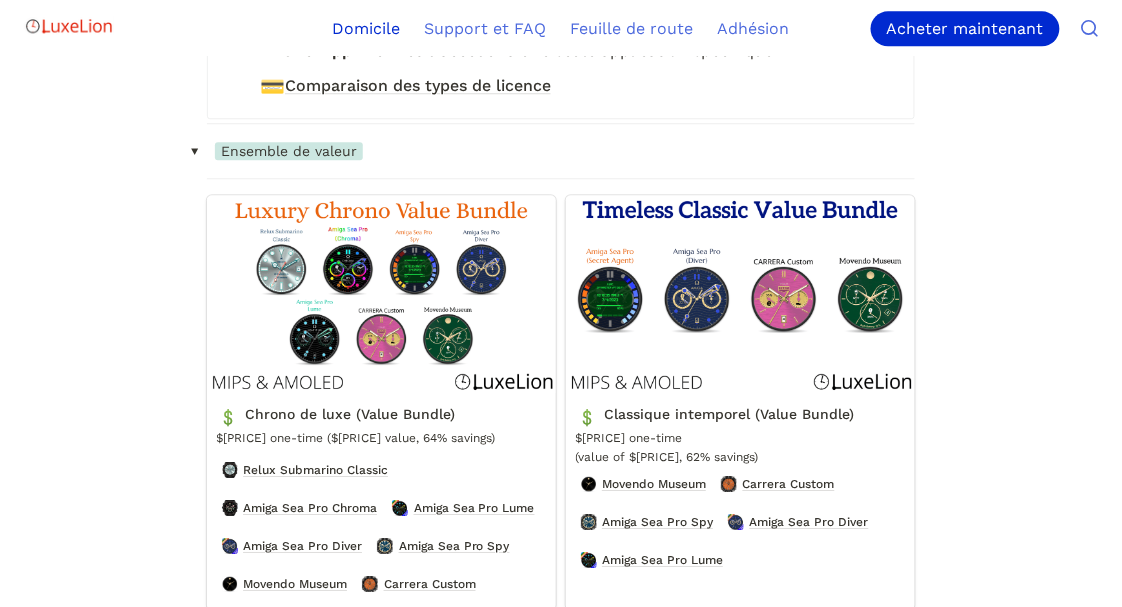 scroll, scrollTop: 2837, scrollLeft: 0, axis: vertical 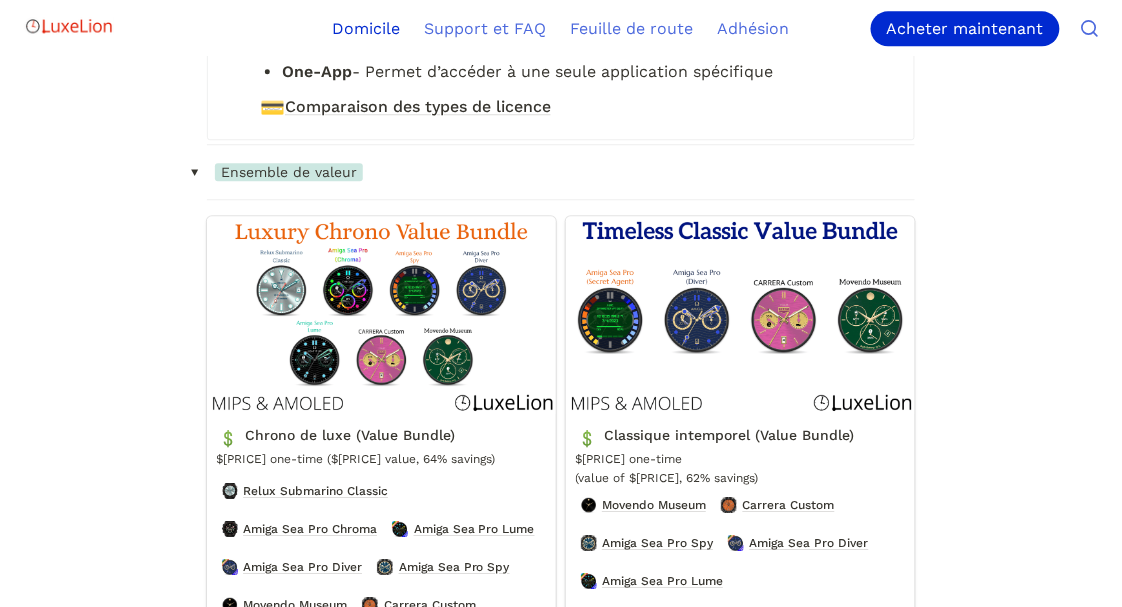 click on "Classique intemporel (Value Bundle)" at bounding box center (740, 423) 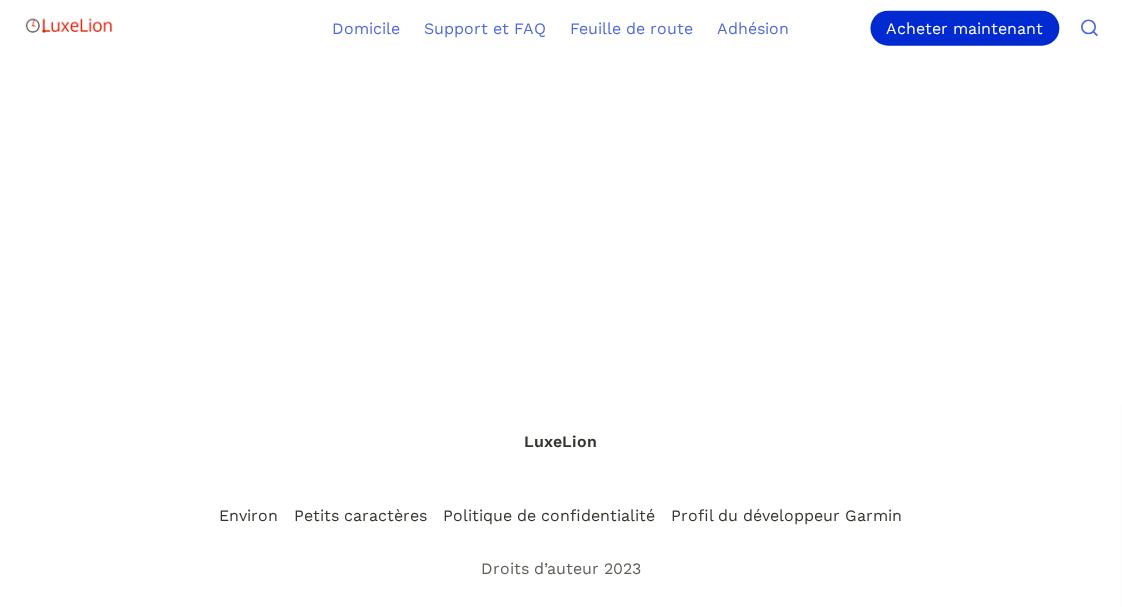 scroll, scrollTop: 2161, scrollLeft: 0, axis: vertical 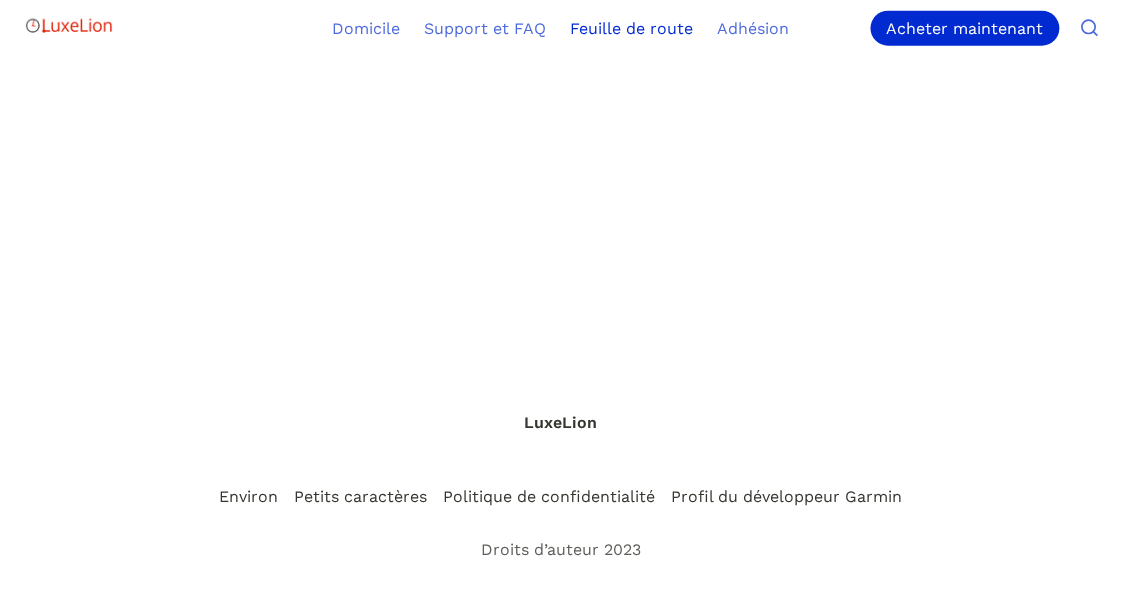 click on "Feuille de route" at bounding box center (632, 28) 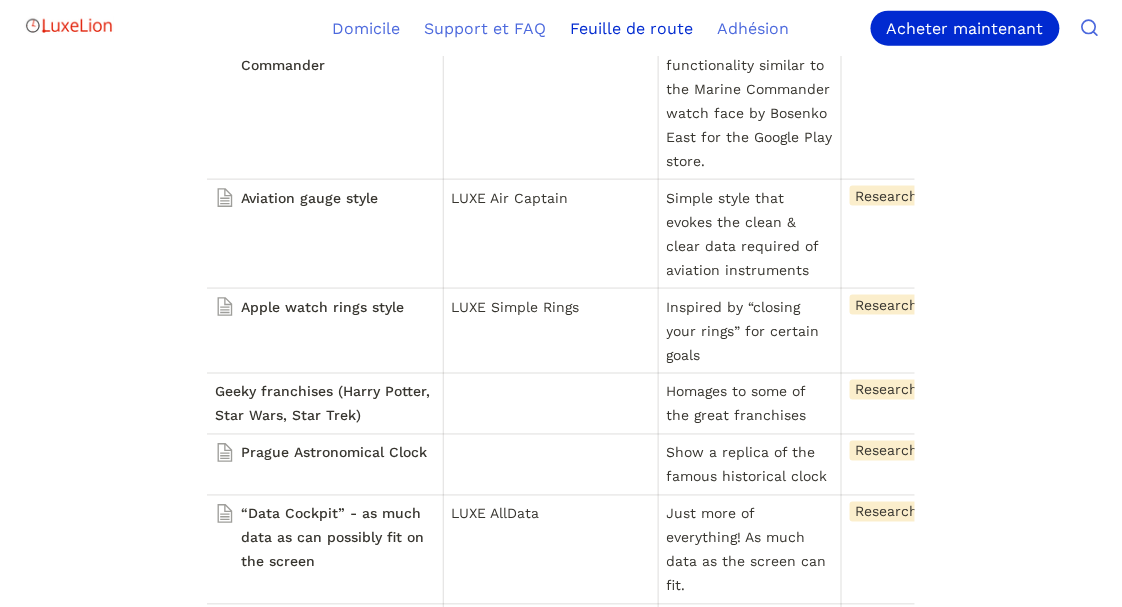 scroll, scrollTop: 0, scrollLeft: 0, axis: both 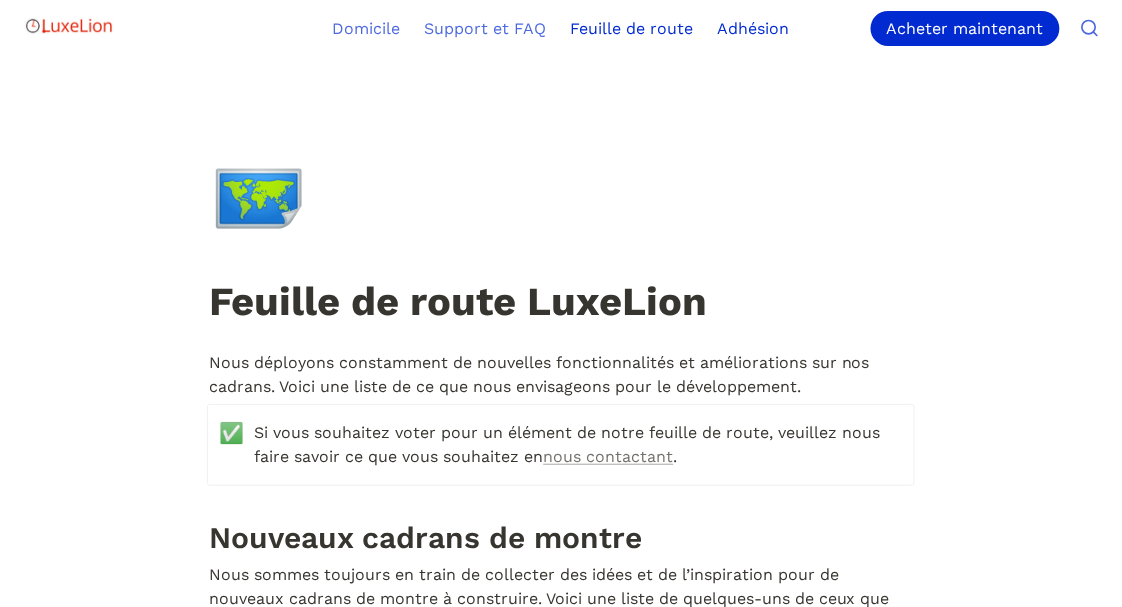 click on "Adhésion" at bounding box center (754, 28) 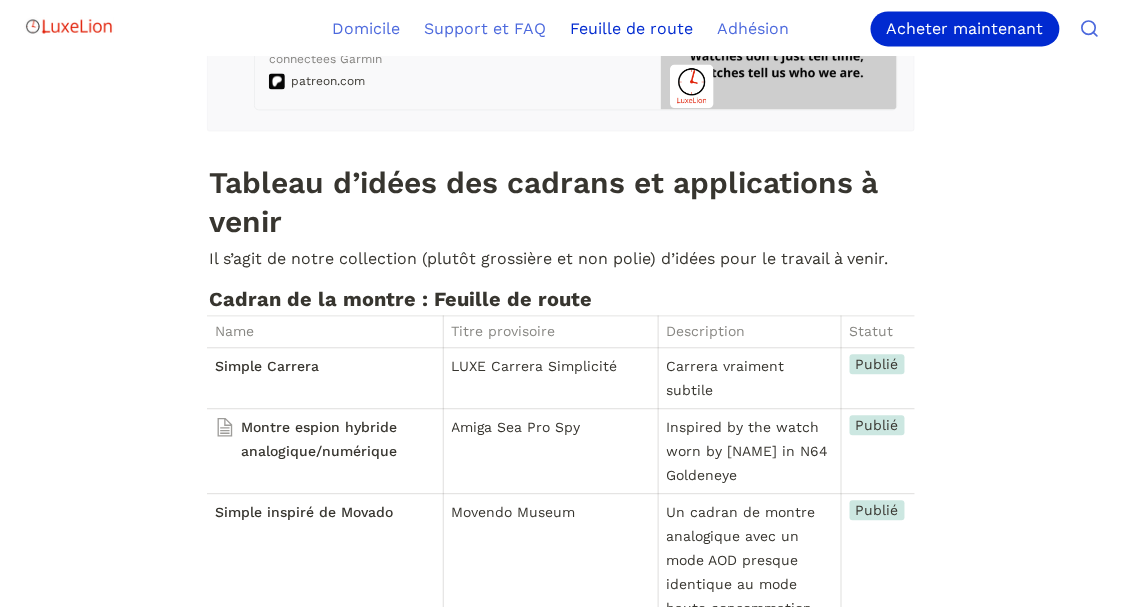 scroll, scrollTop: 866, scrollLeft: 0, axis: vertical 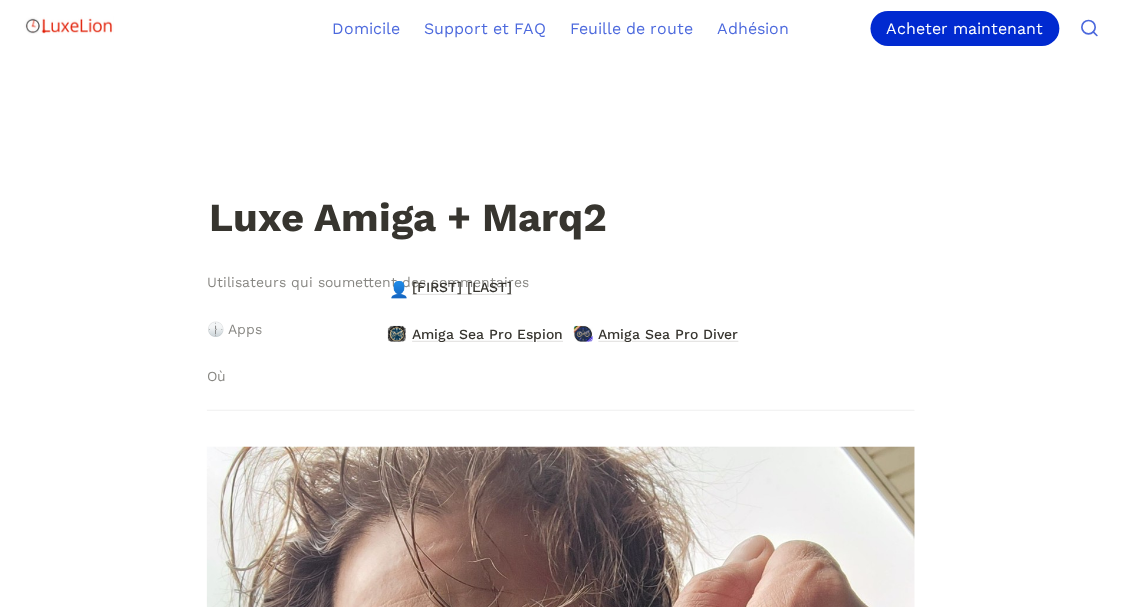 click at bounding box center [69, 26] 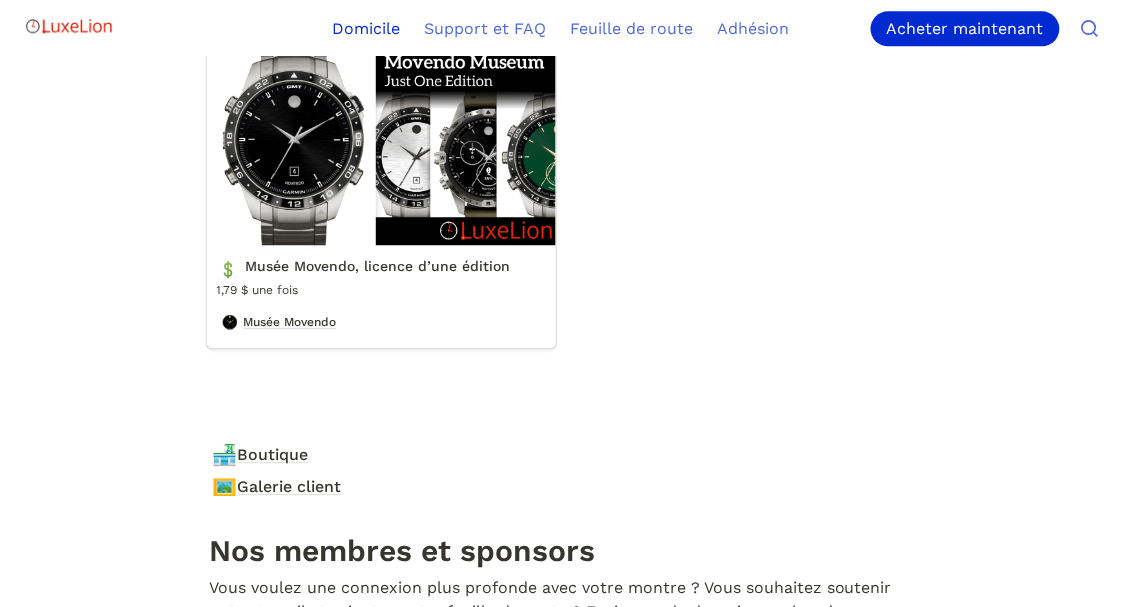 scroll, scrollTop: 7800, scrollLeft: 0, axis: vertical 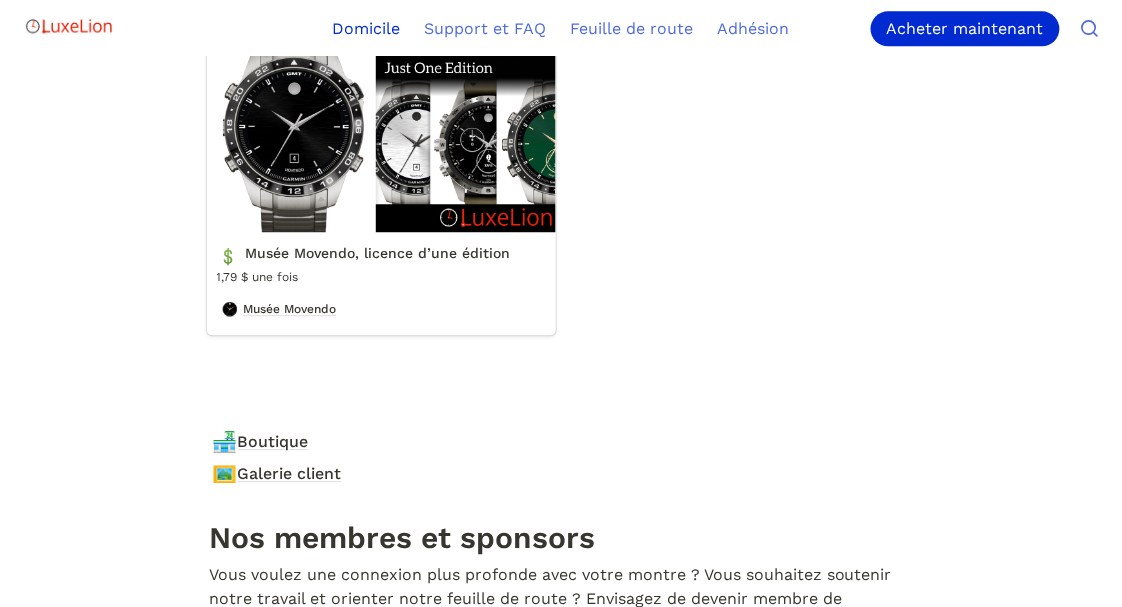 click on "Musée Movendo, licence d’une édition" at bounding box center [381, 184] 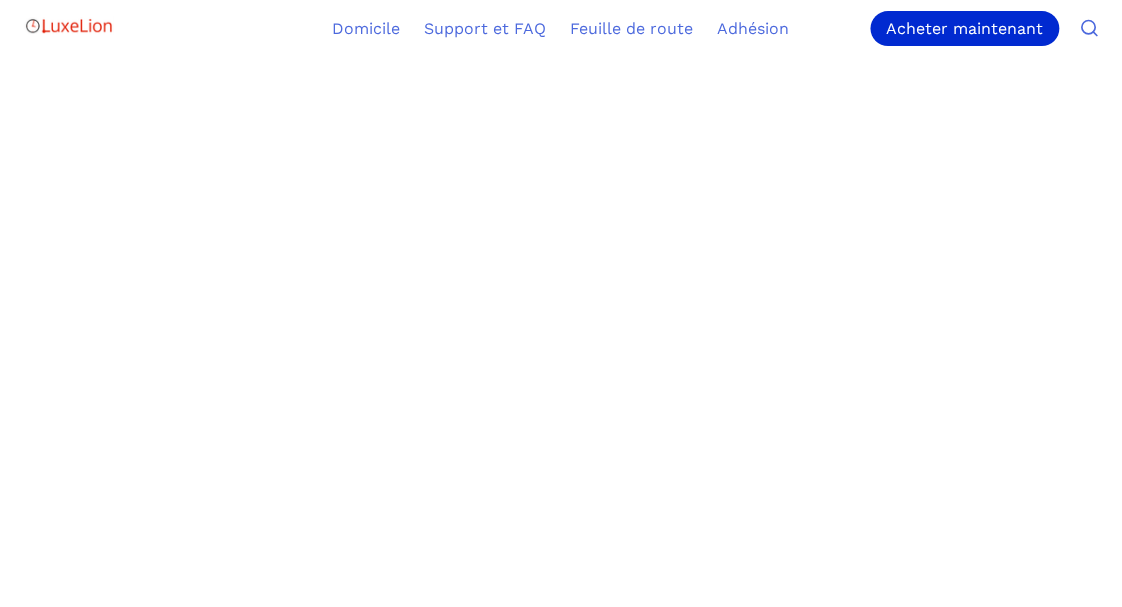 scroll, scrollTop: 1615, scrollLeft: 0, axis: vertical 